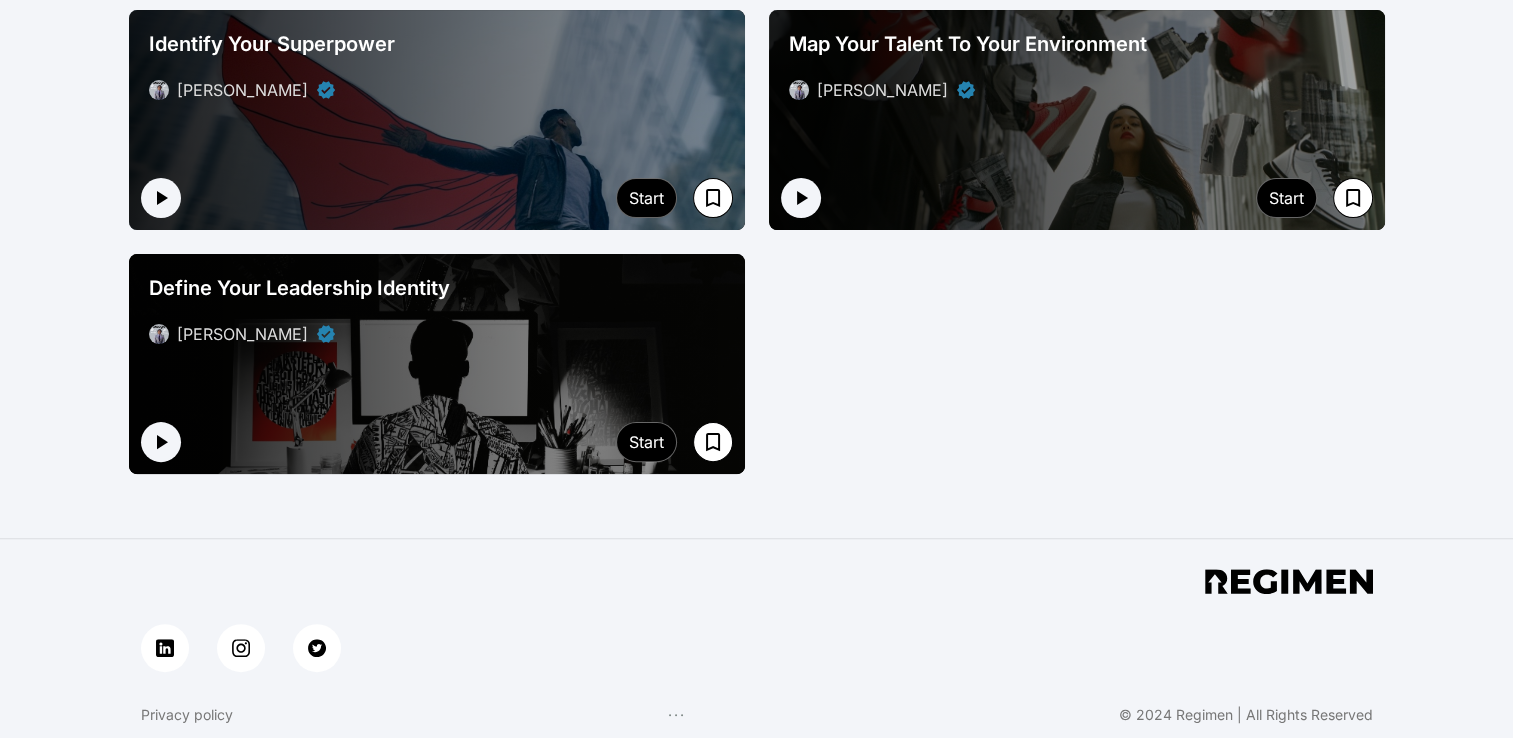 scroll, scrollTop: 506, scrollLeft: 0, axis: vertical 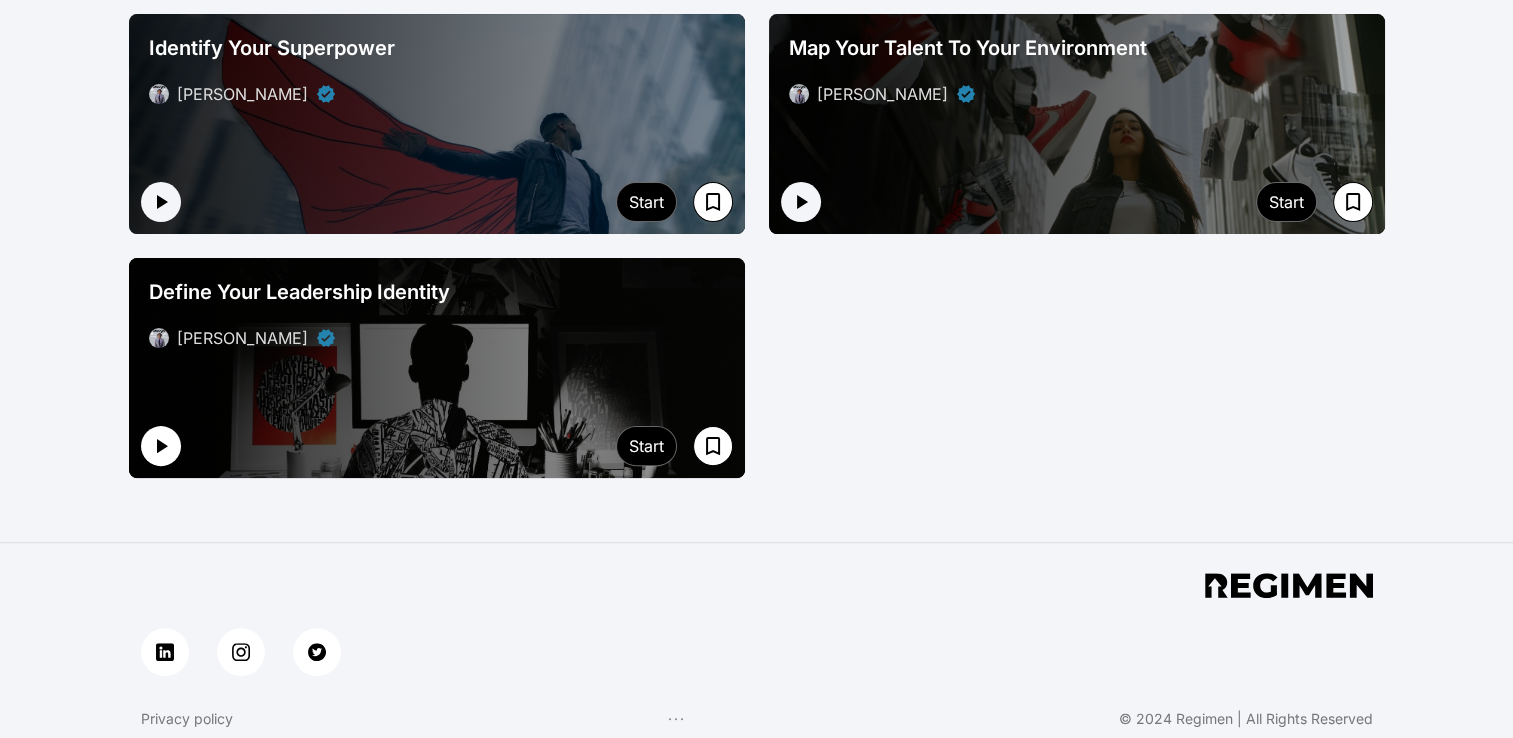click 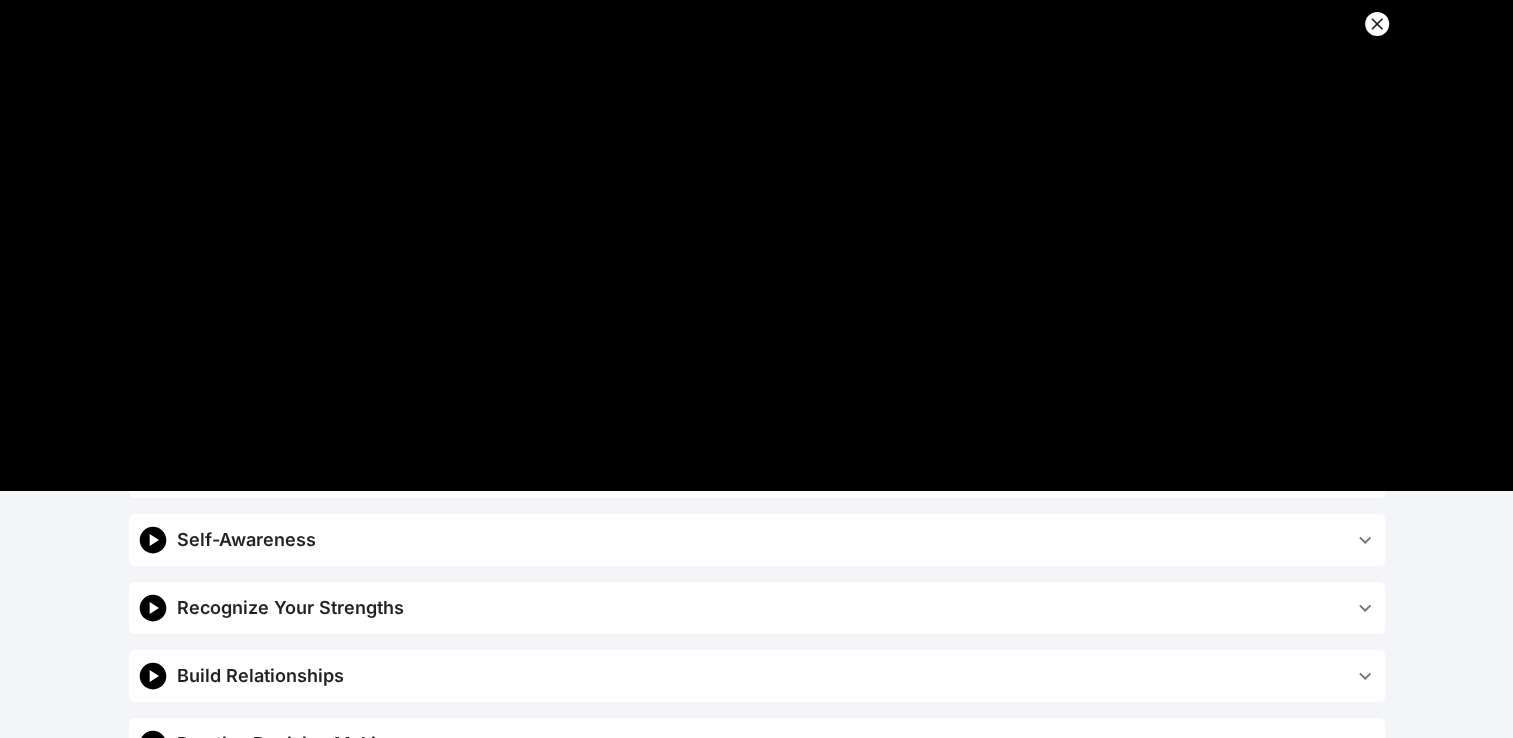 scroll, scrollTop: 115, scrollLeft: 0, axis: vertical 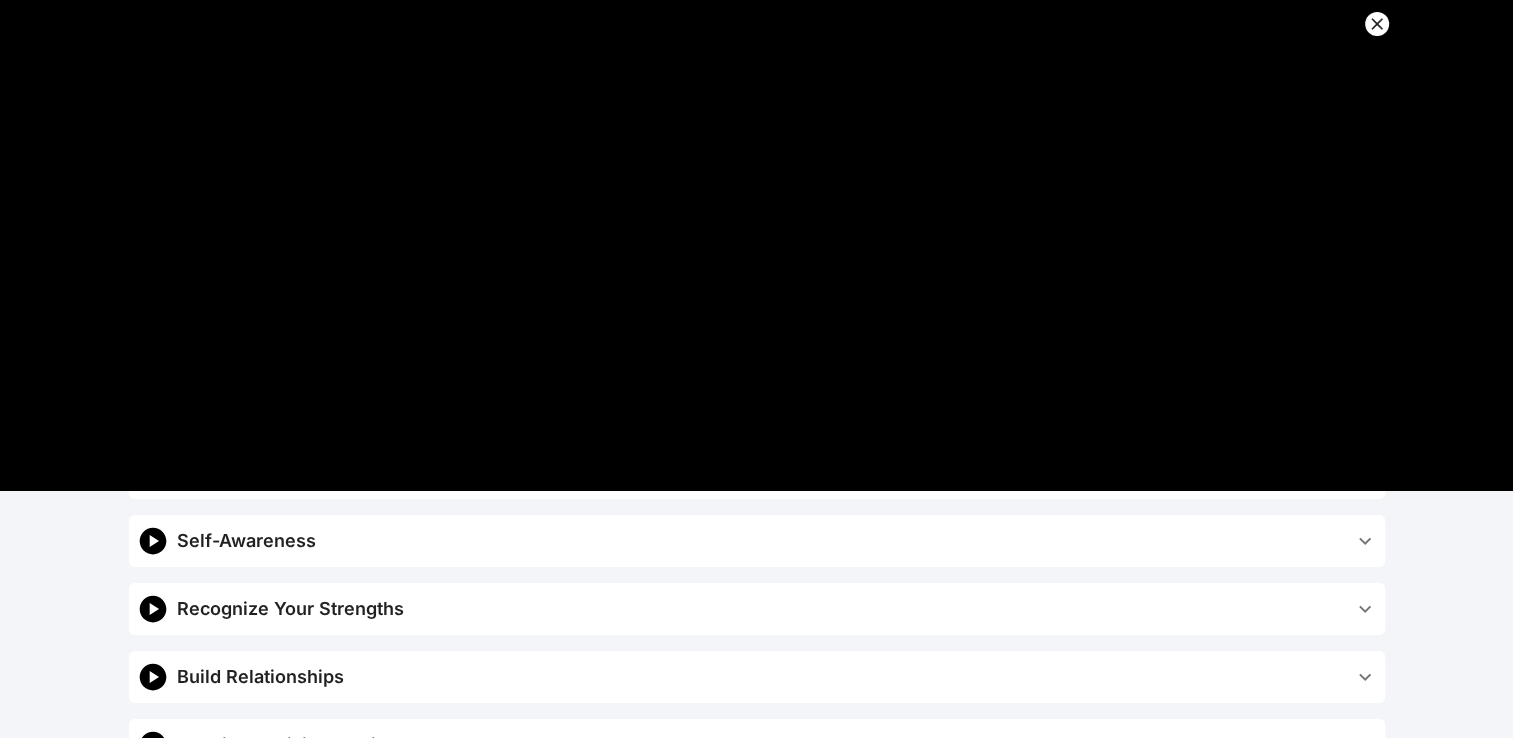 click 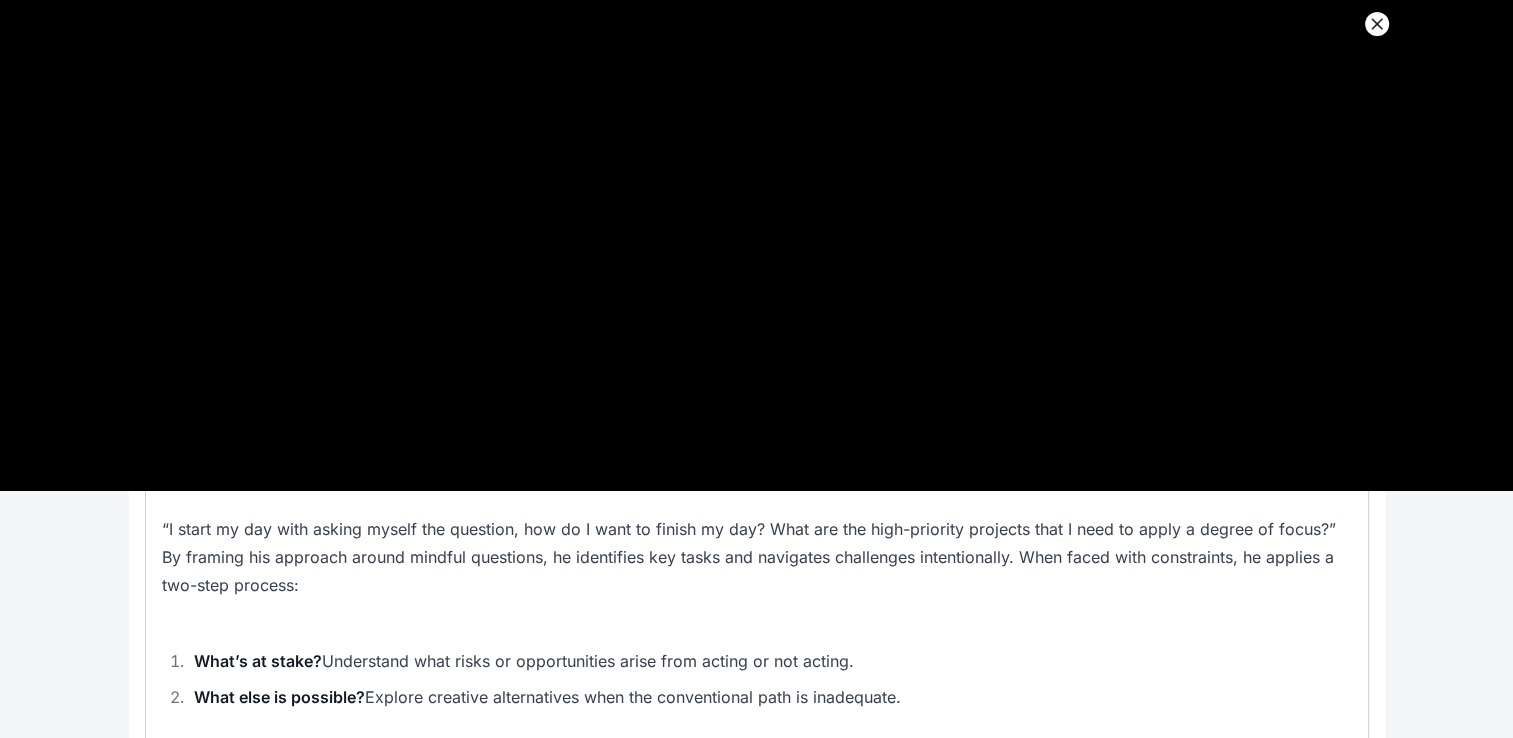 scroll, scrollTop: 526, scrollLeft: 0, axis: vertical 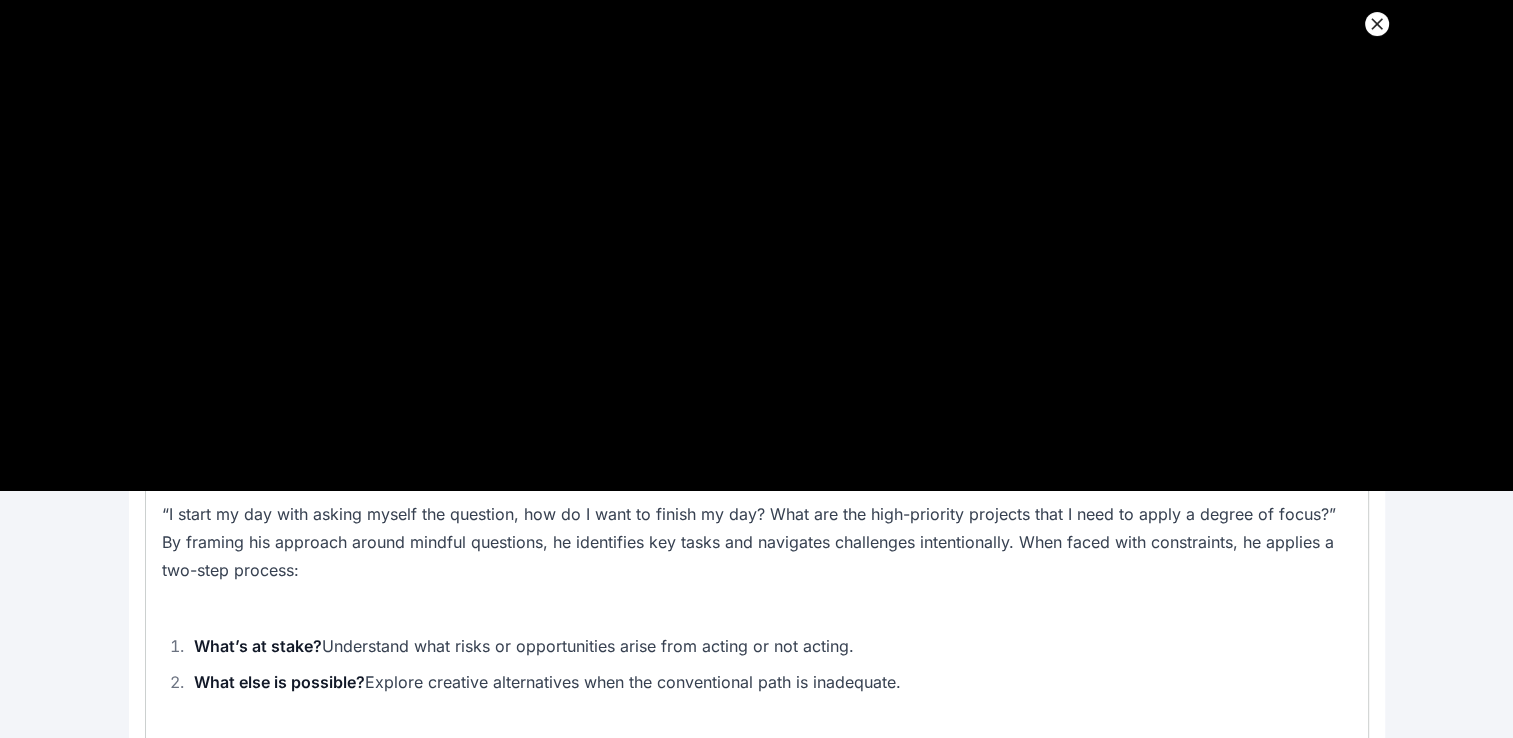 click 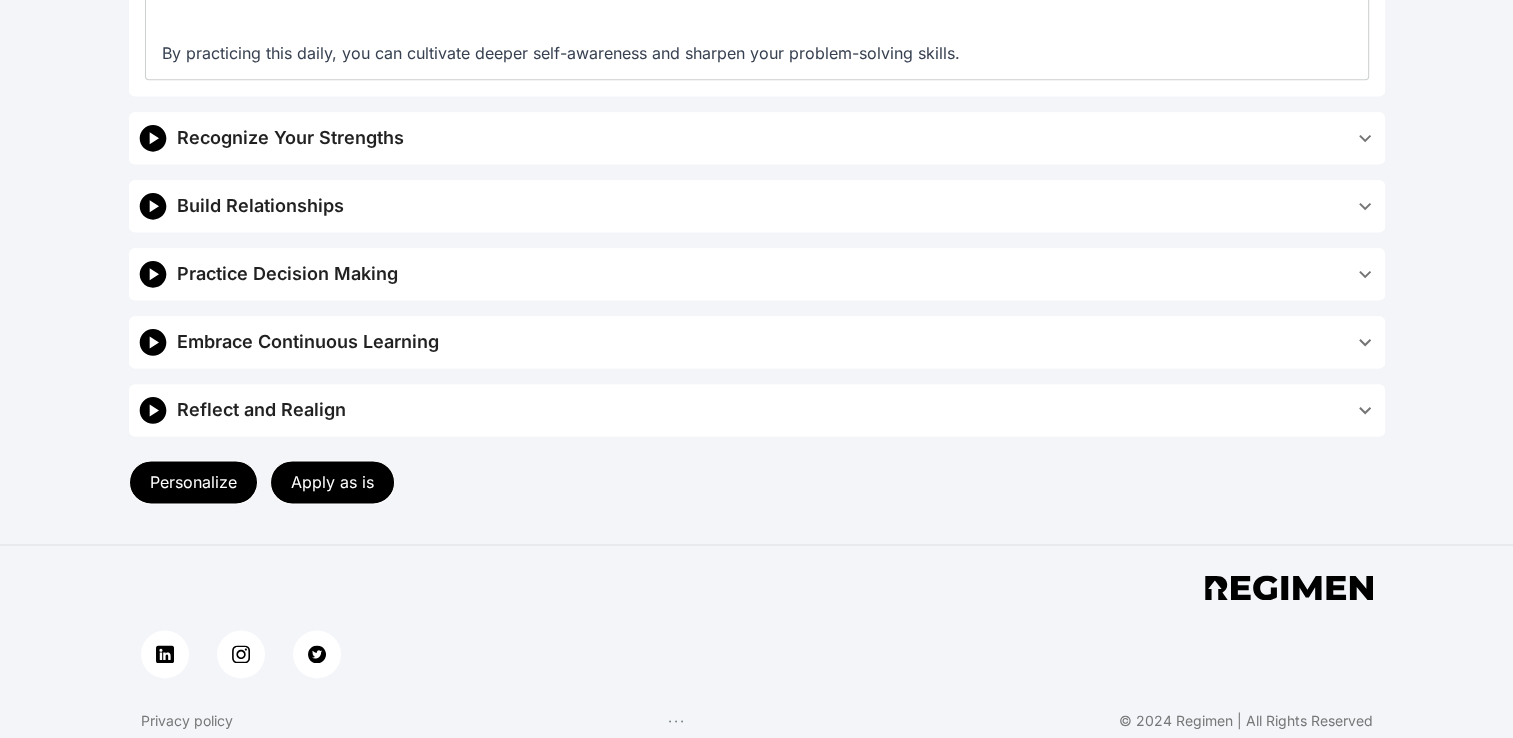 scroll, scrollTop: 2513, scrollLeft: 0, axis: vertical 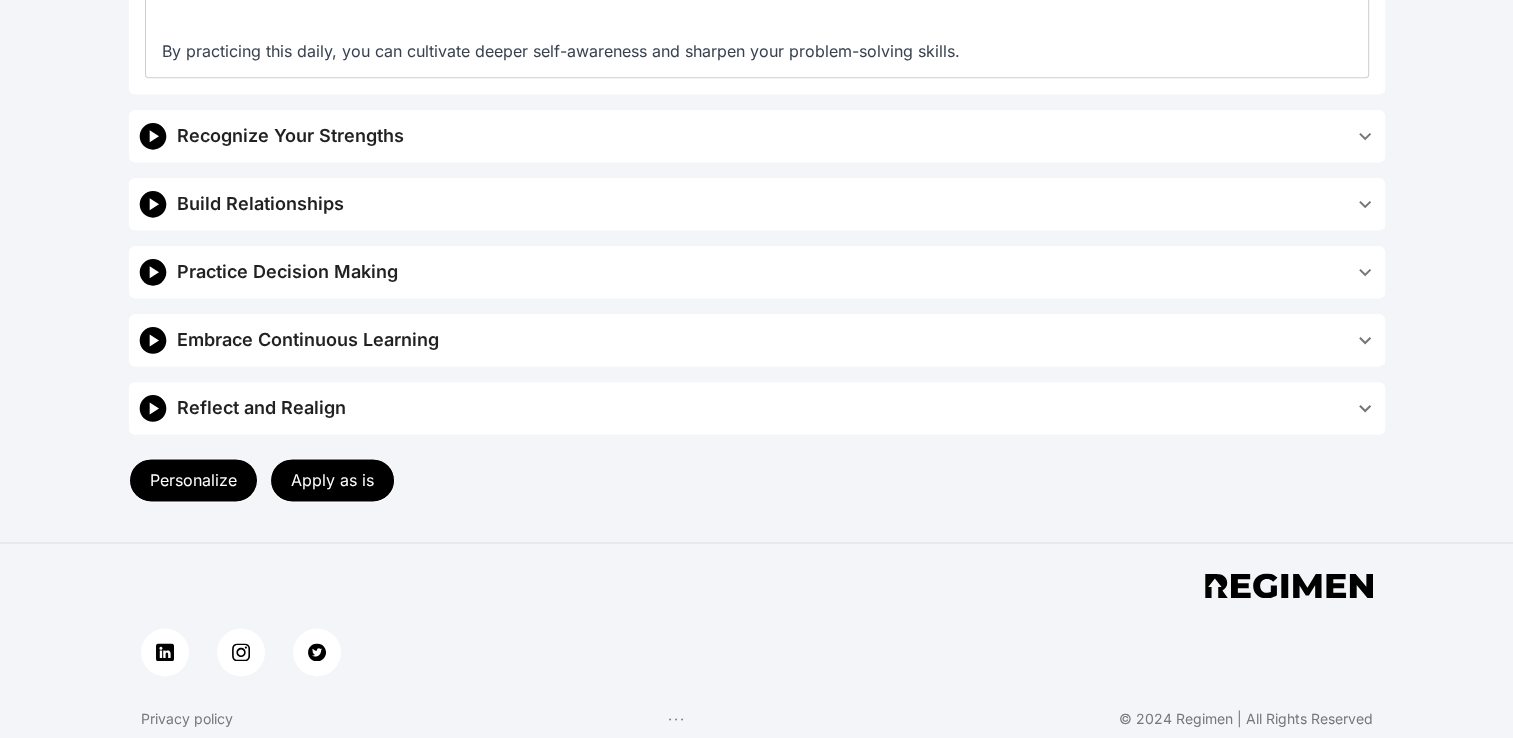 click 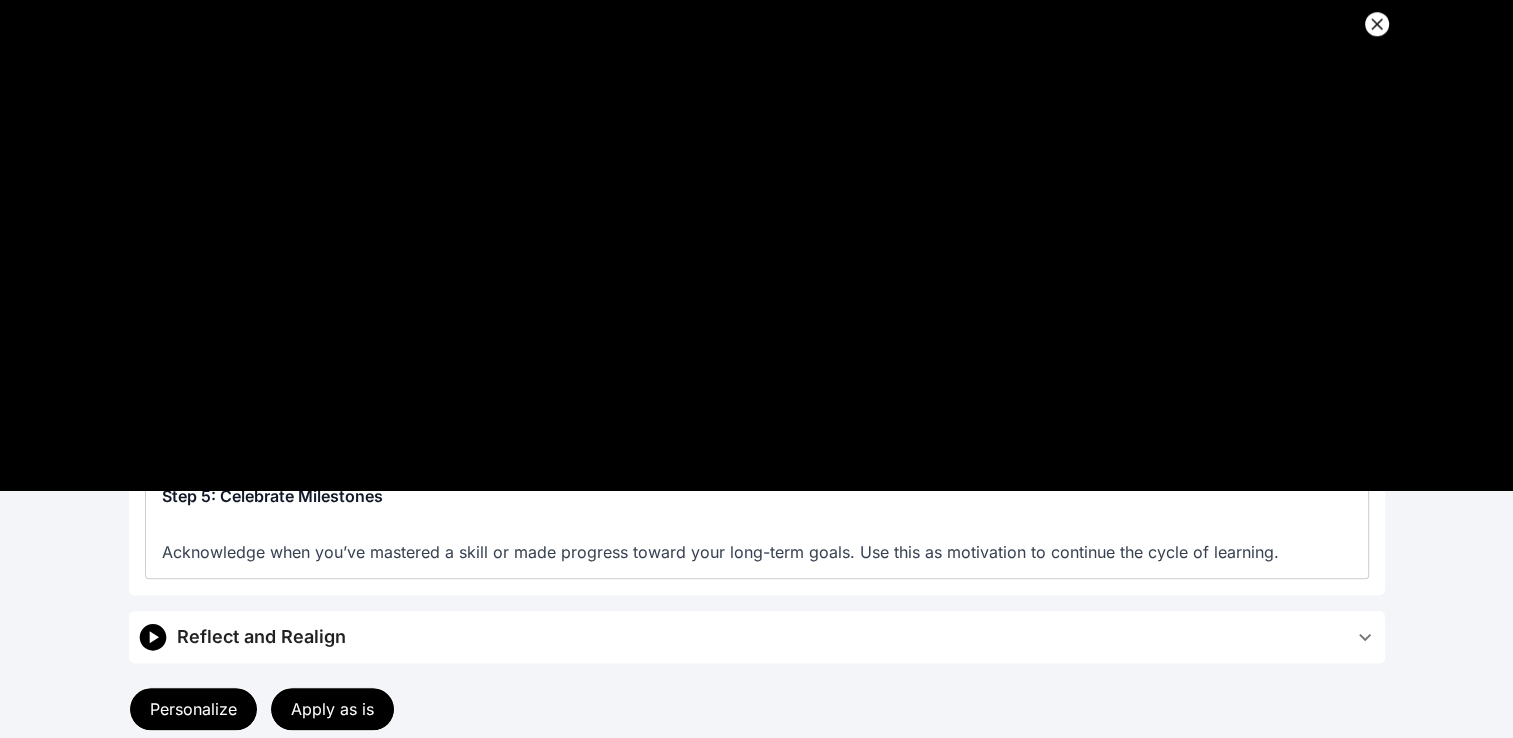 scroll, scrollTop: 1999, scrollLeft: 0, axis: vertical 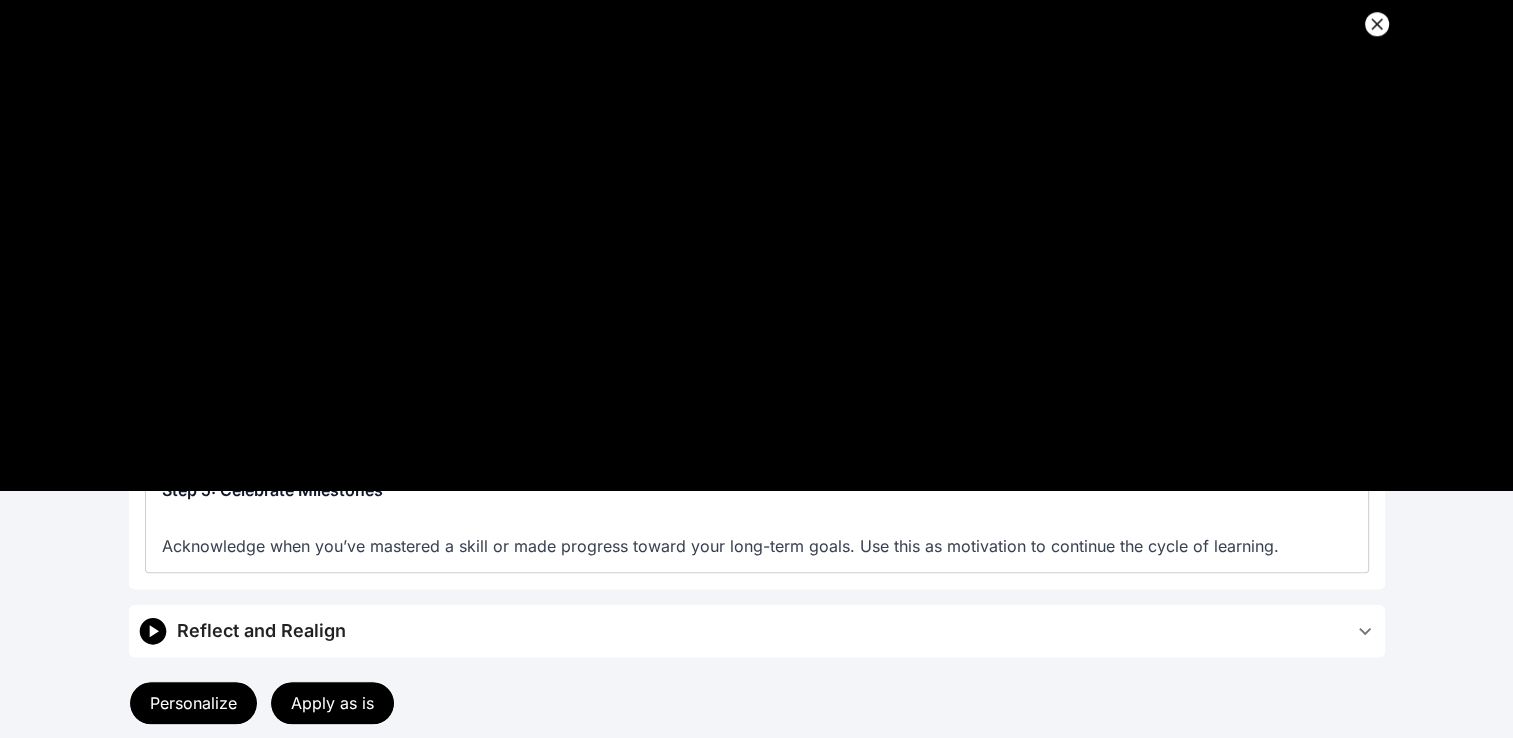 click at bounding box center (1377, 24) 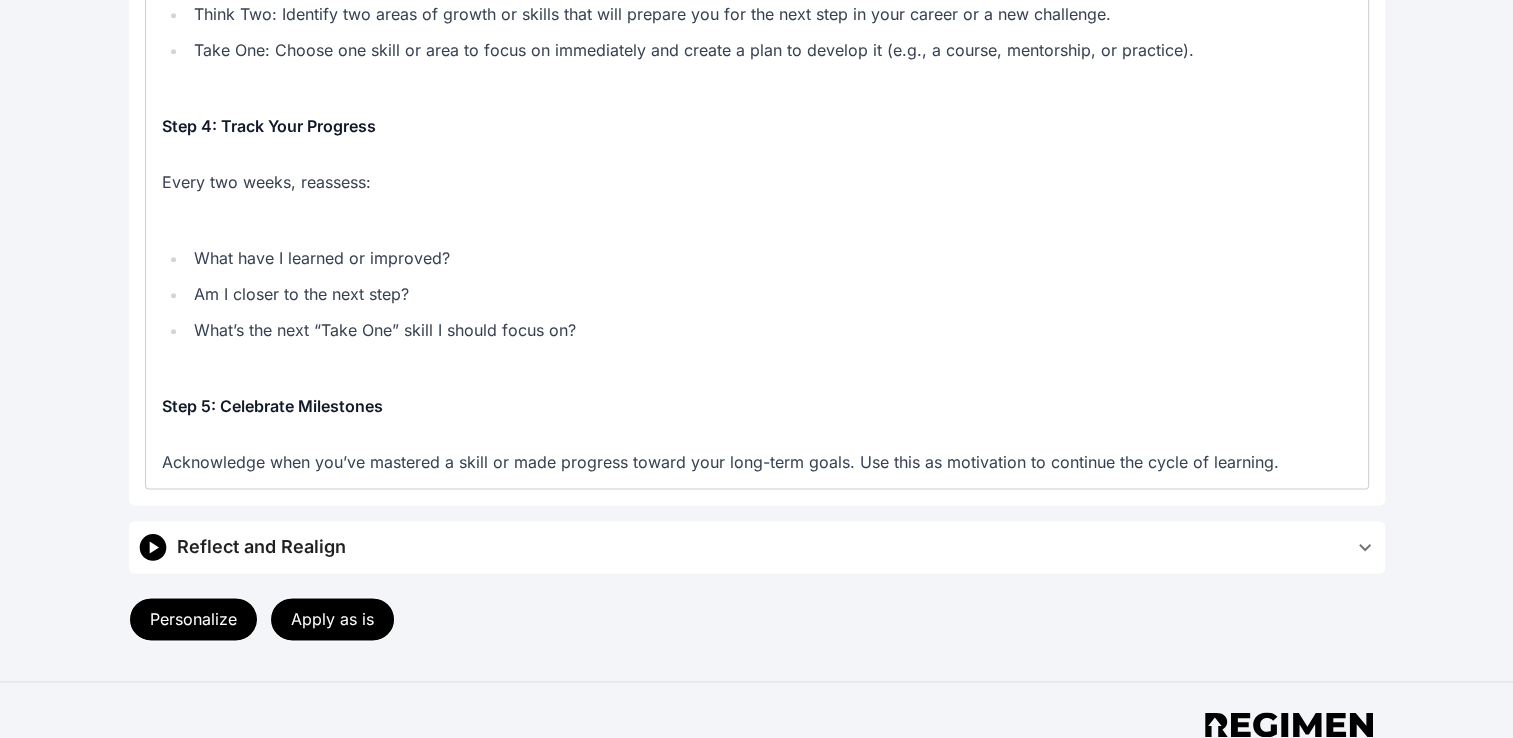scroll, scrollTop: 2484, scrollLeft: 0, axis: vertical 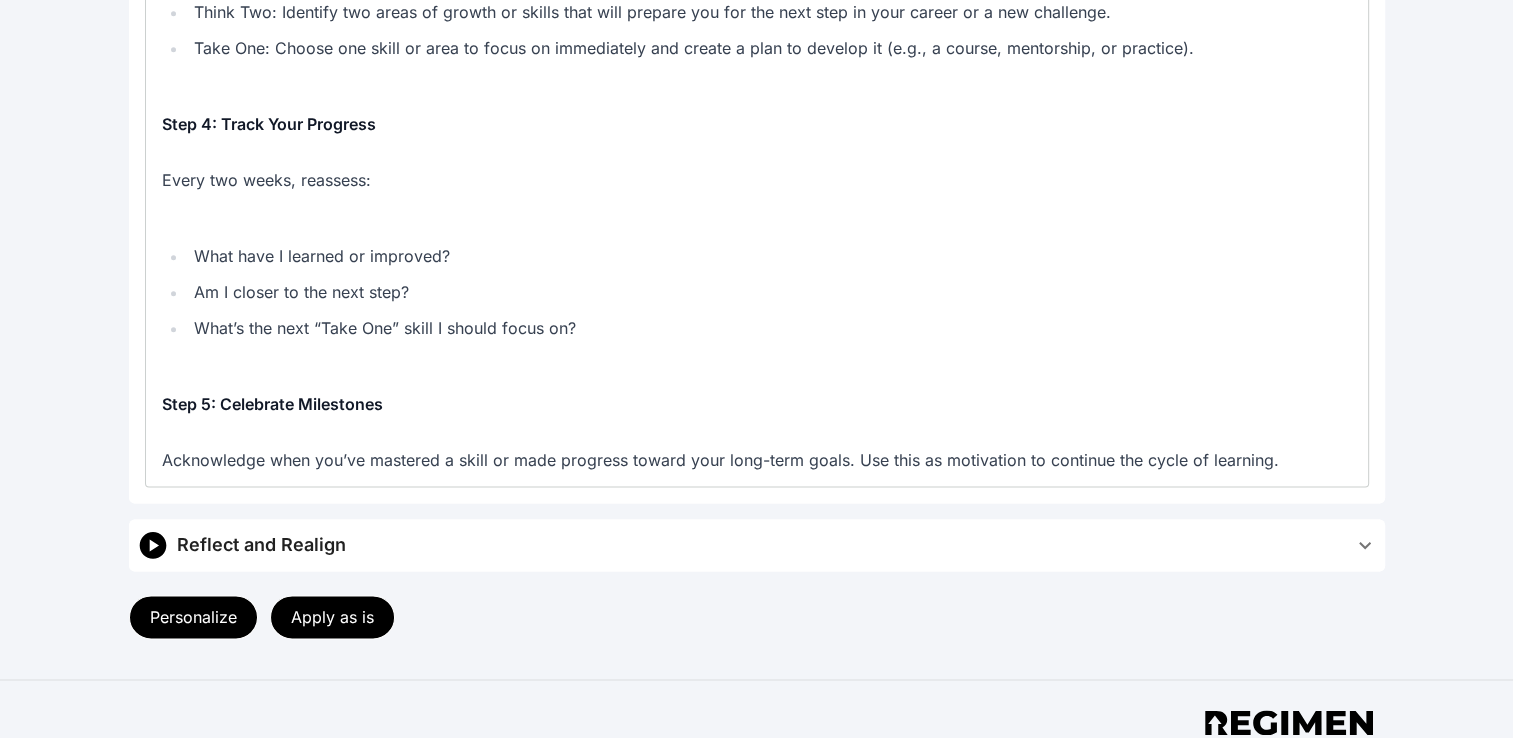 click 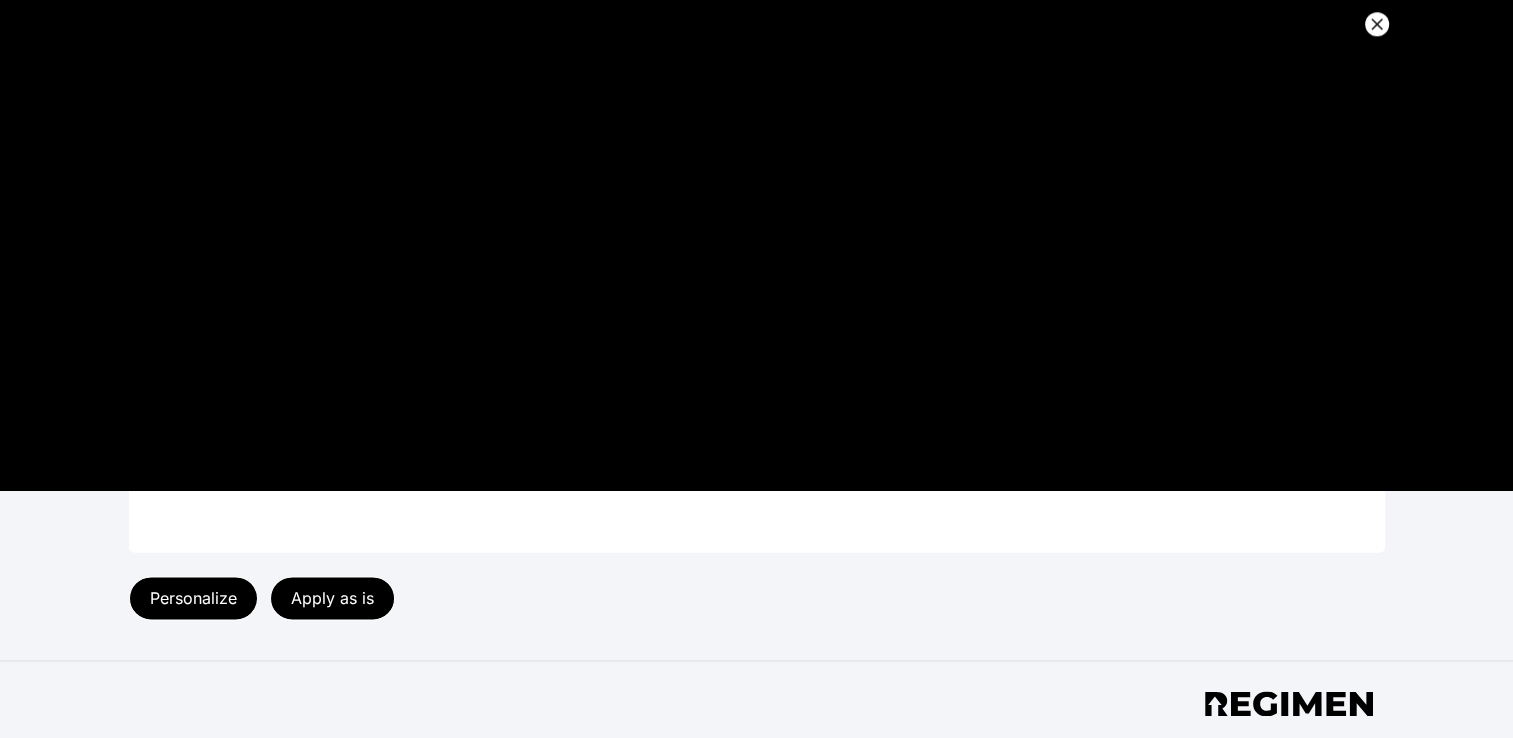scroll, scrollTop: 2085, scrollLeft: 0, axis: vertical 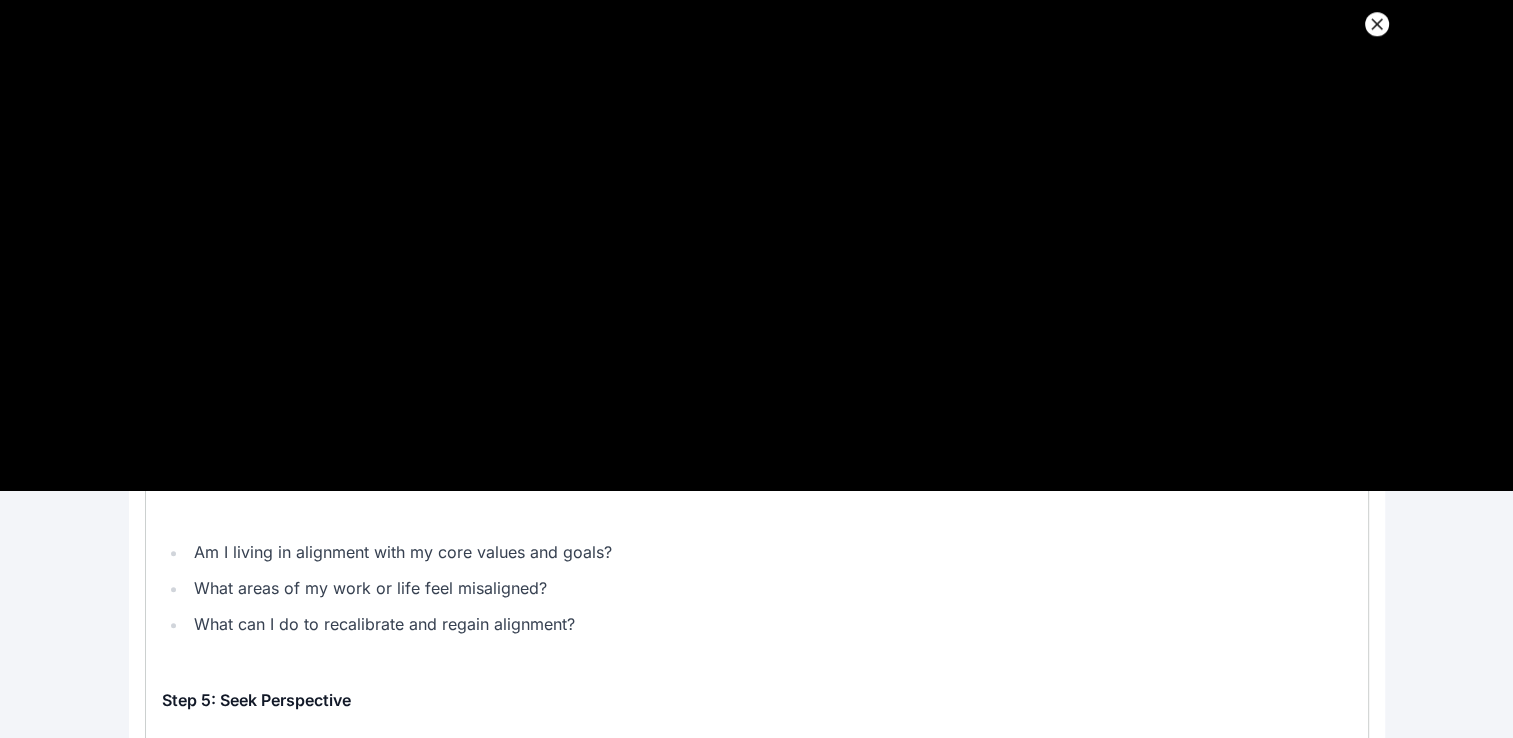 click 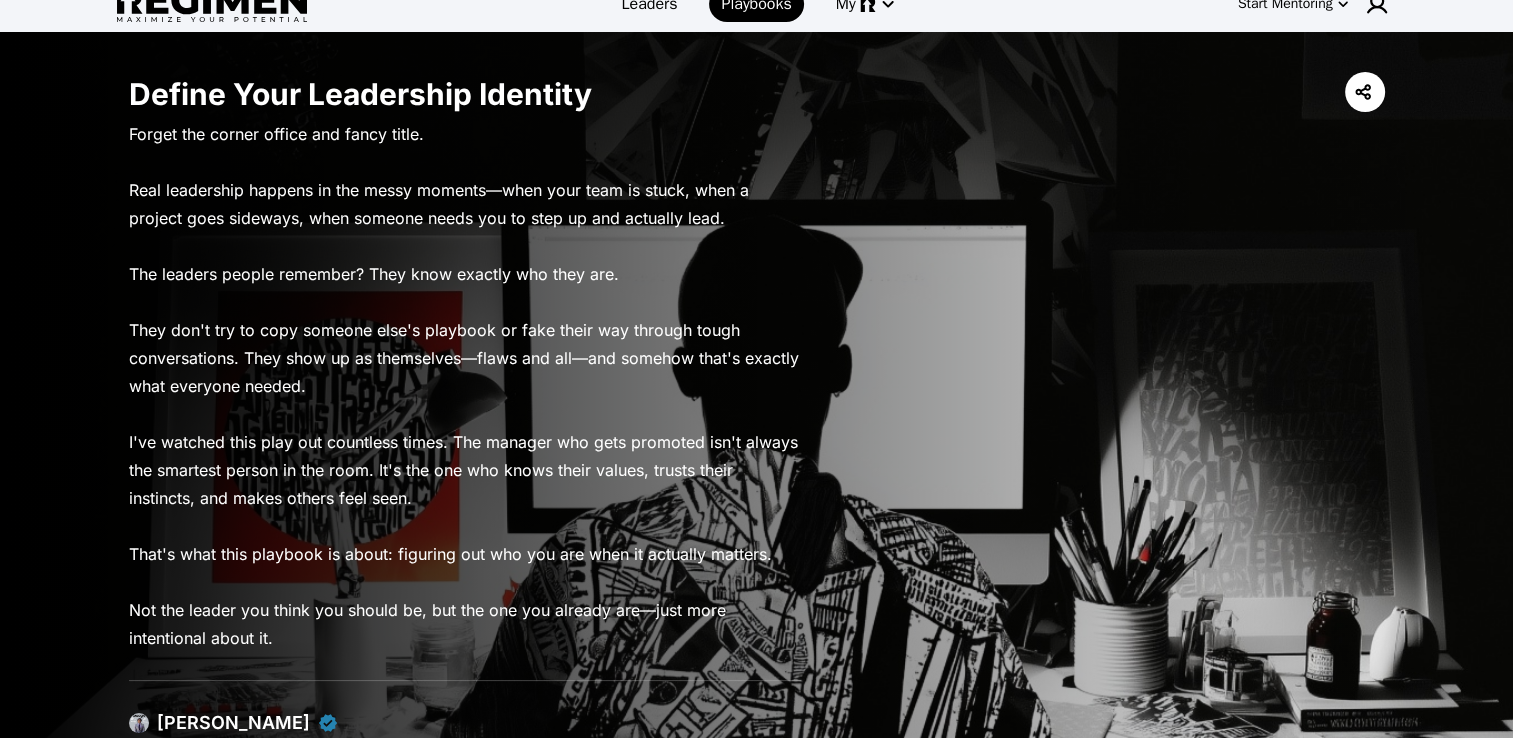 scroll, scrollTop: 0, scrollLeft: 0, axis: both 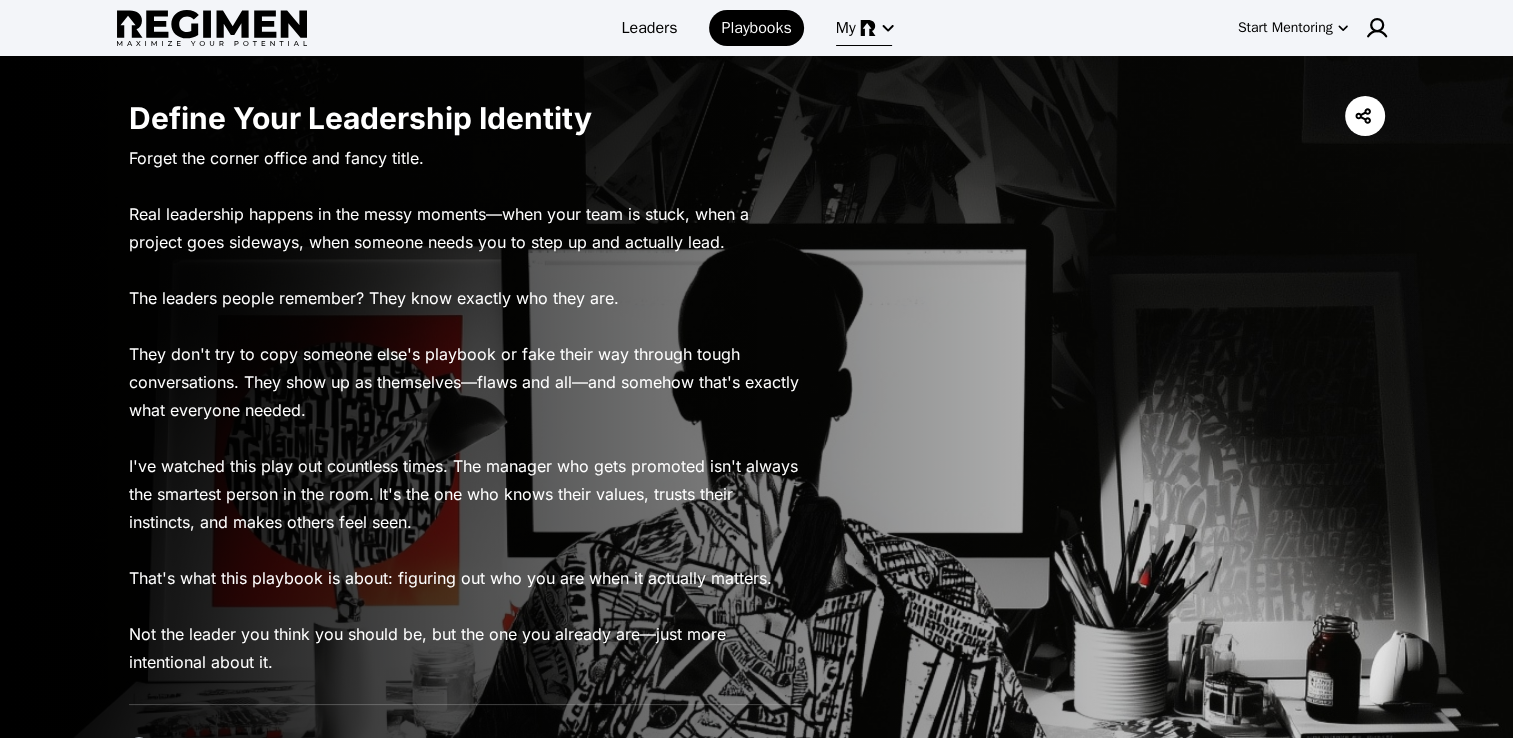 click on "My" at bounding box center [846, 28] 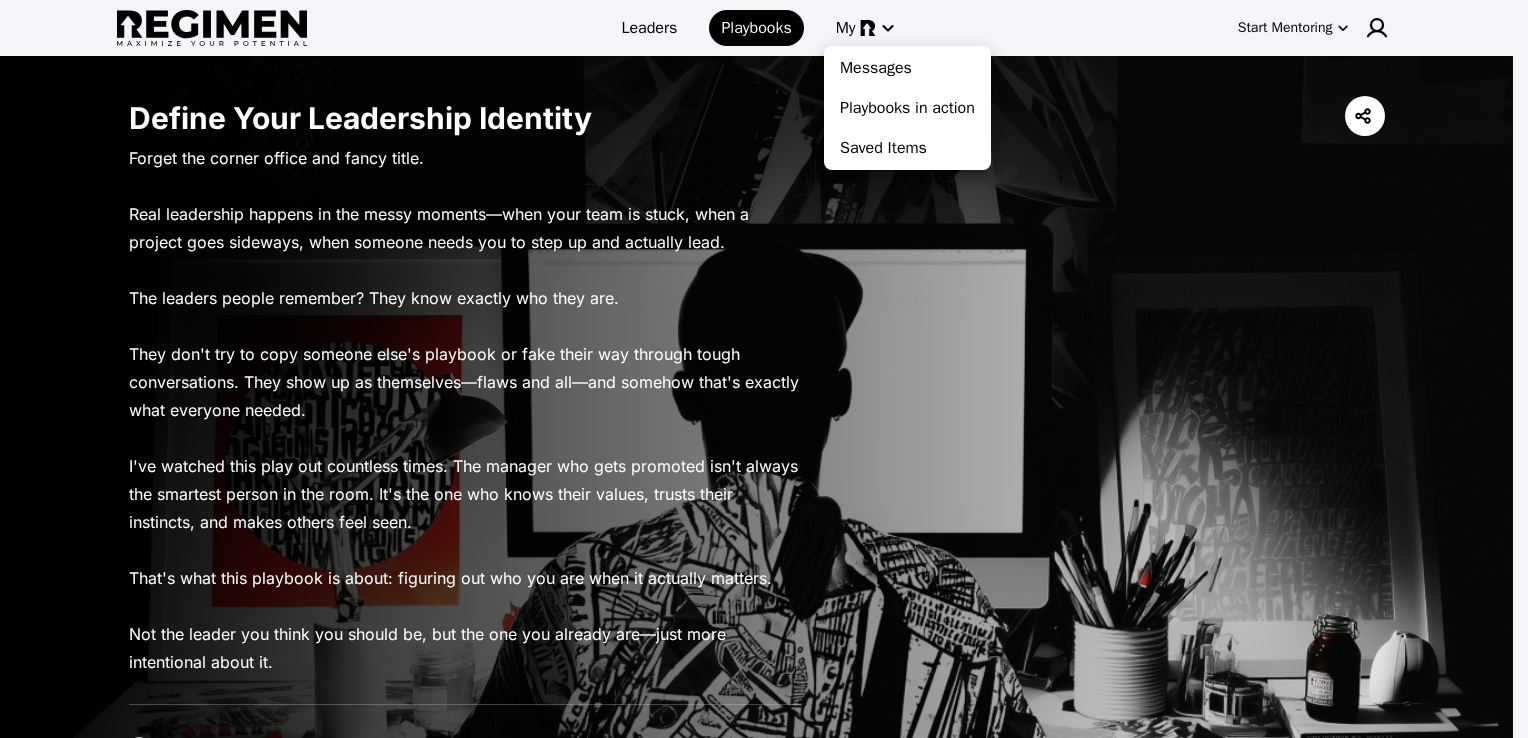click at bounding box center [764, 369] 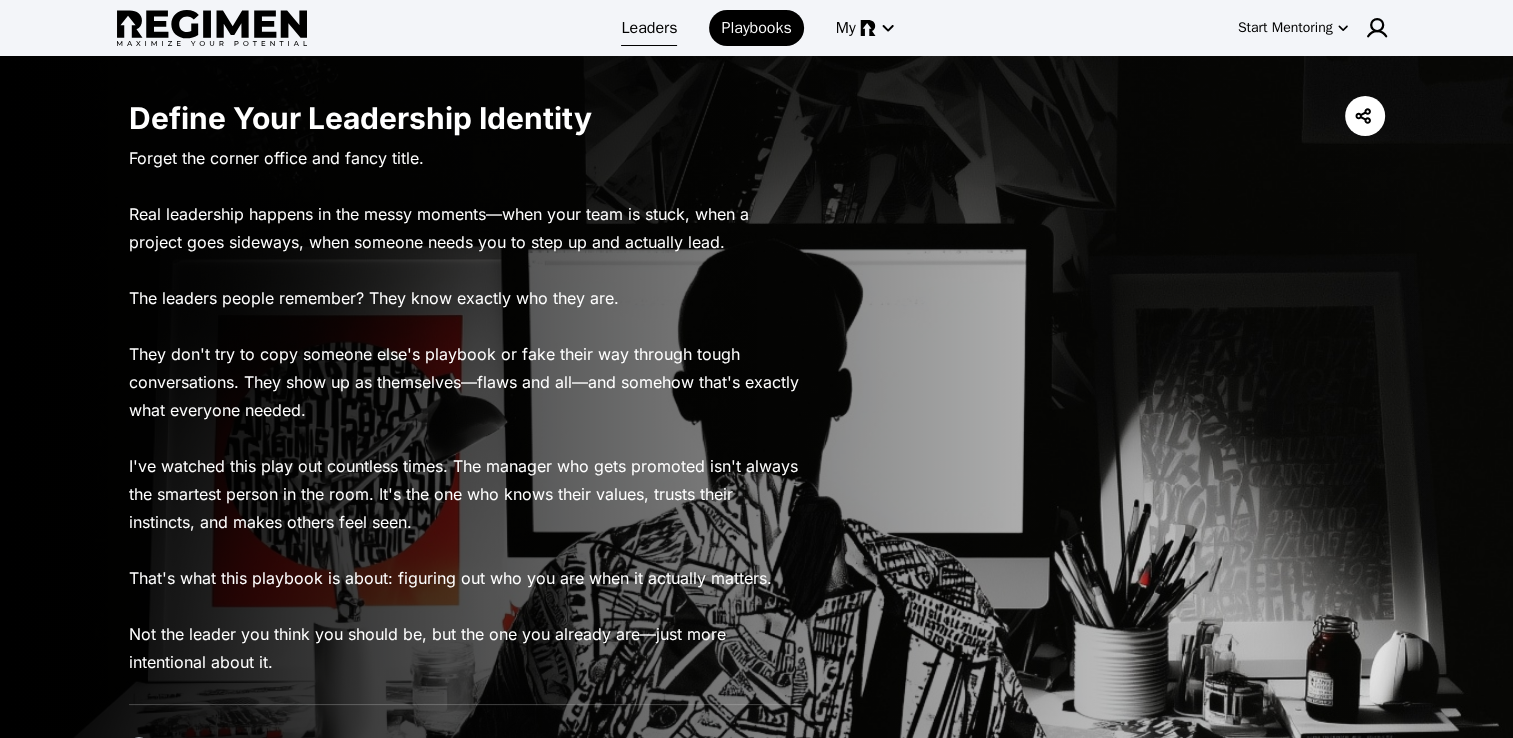 click on "Leaders" at bounding box center [649, 28] 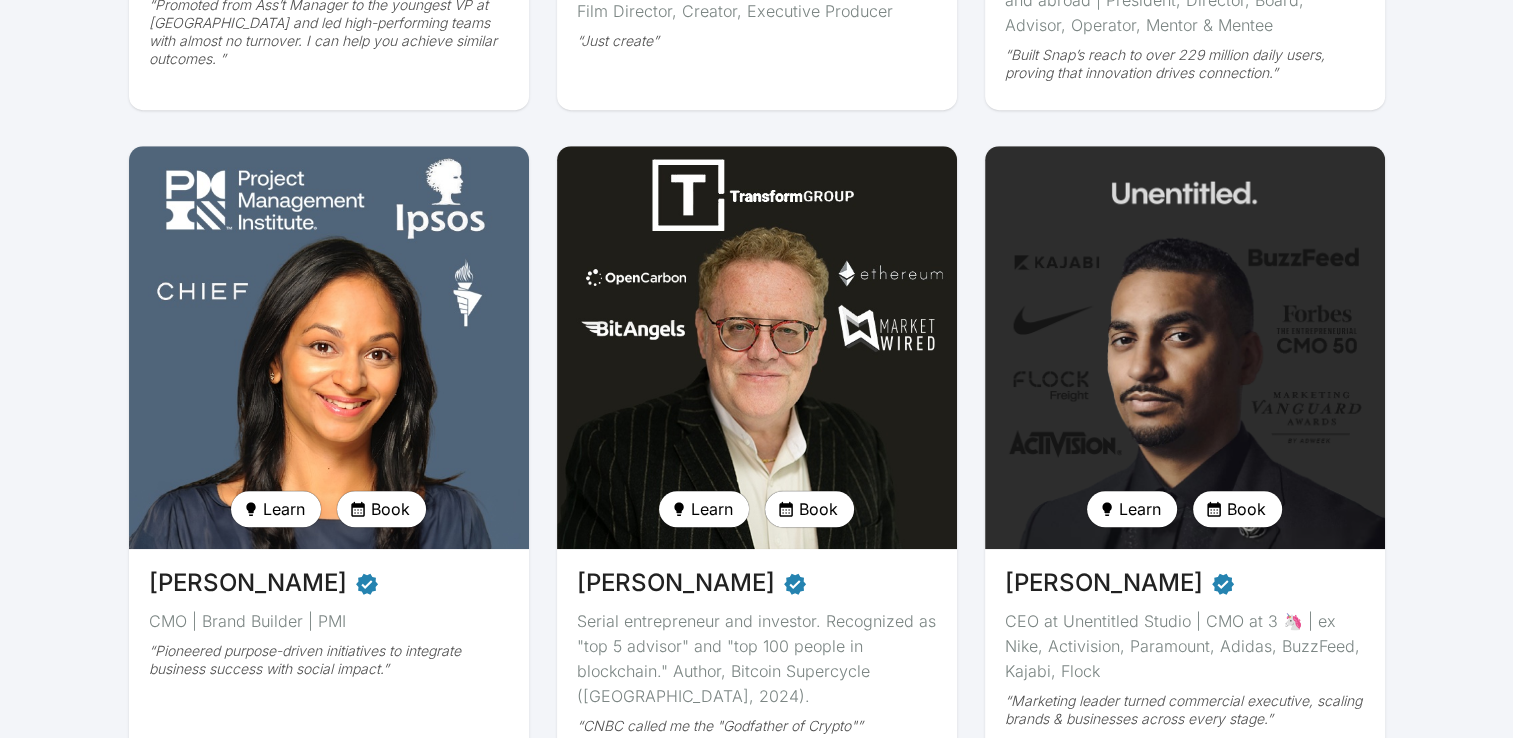 scroll, scrollTop: 1371, scrollLeft: 0, axis: vertical 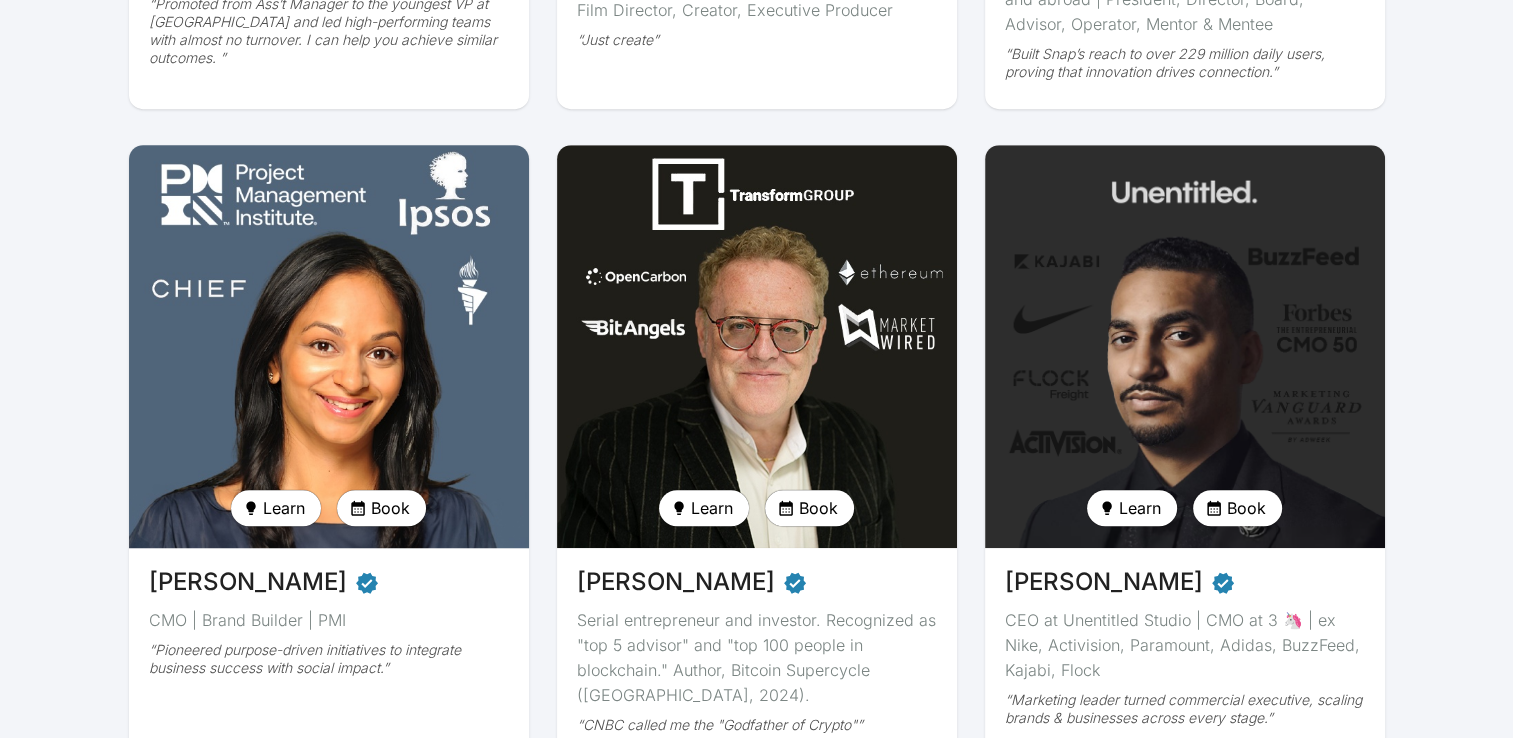 click at bounding box center (329, 346) 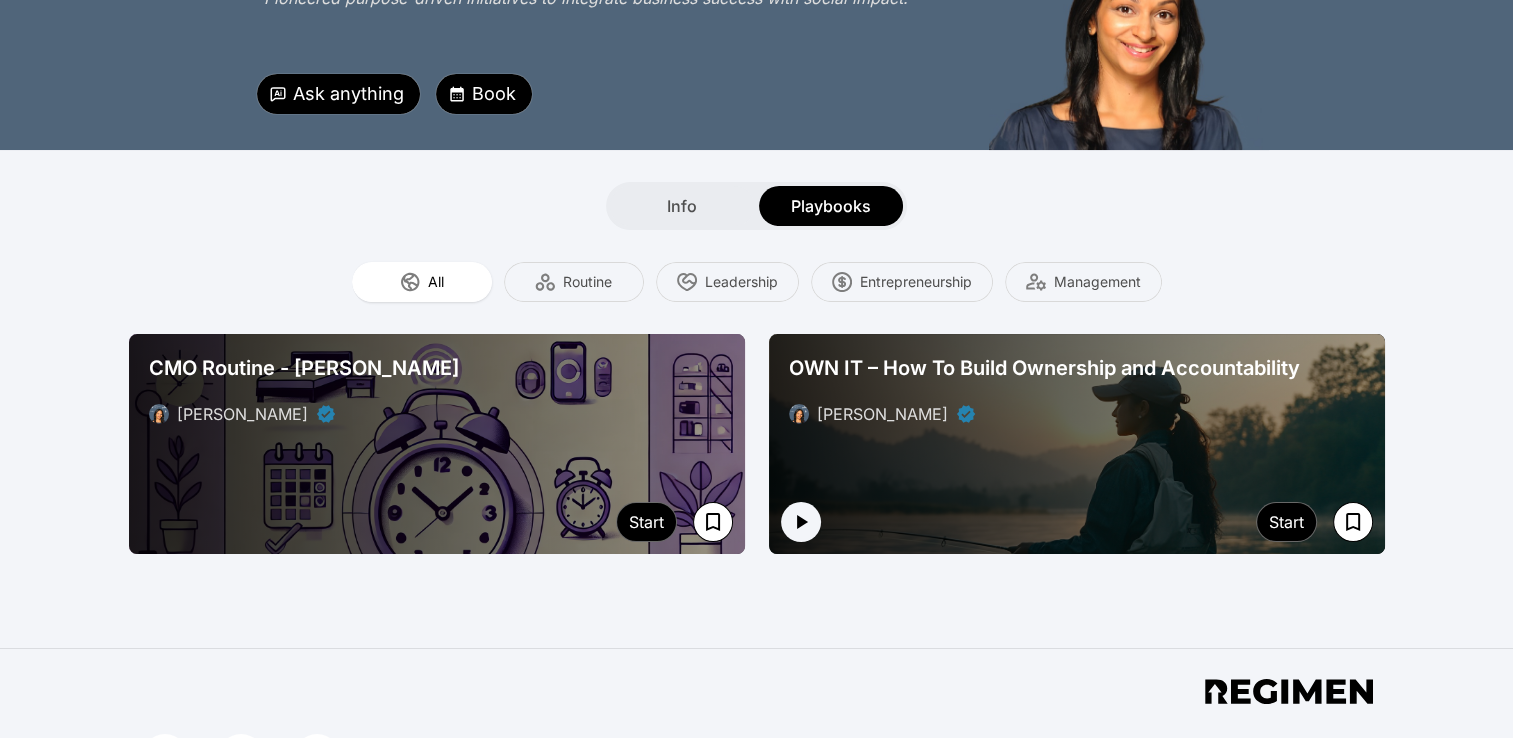 scroll, scrollTop: 0, scrollLeft: 0, axis: both 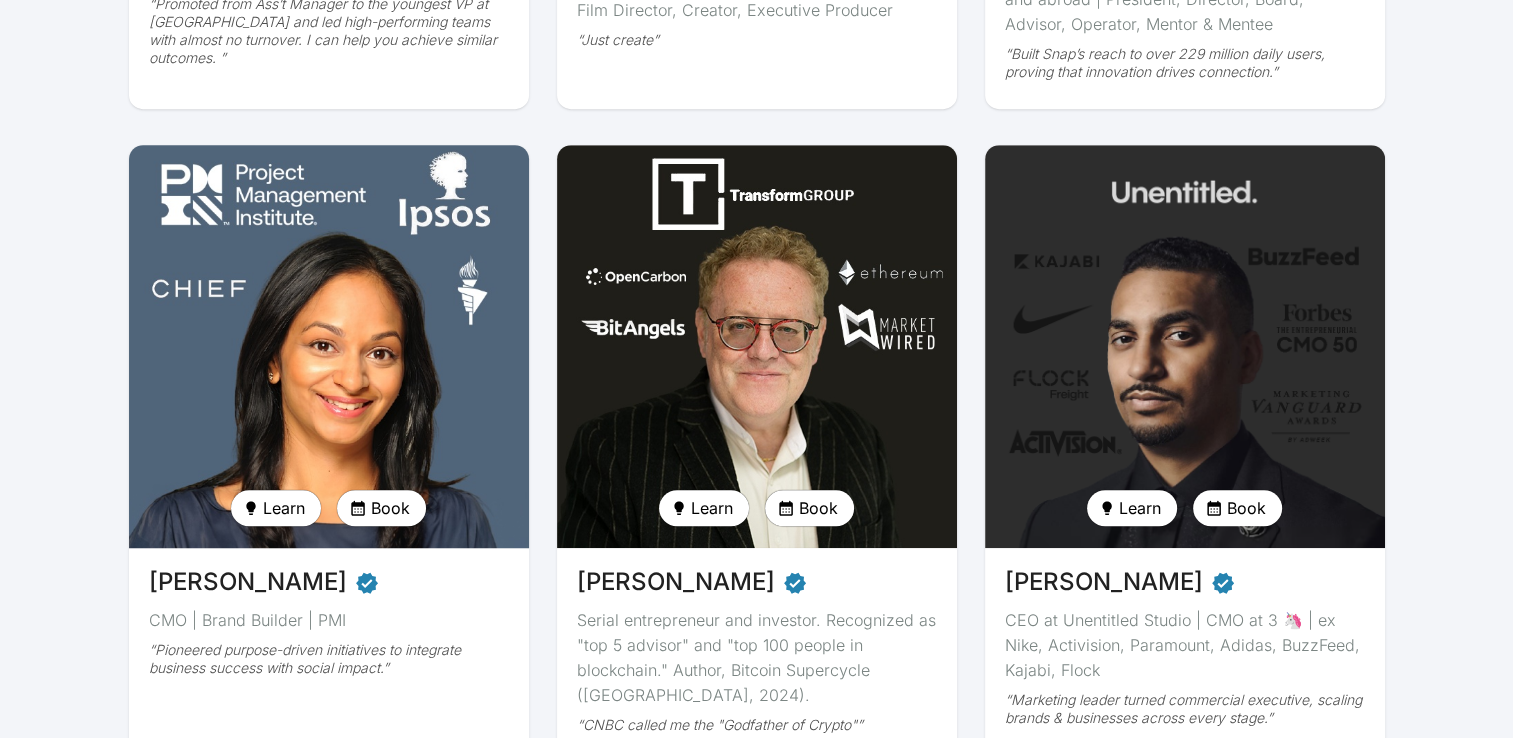 drag, startPoint x: 153, startPoint y: 550, endPoint x: 346, endPoint y: 558, distance: 193.16573 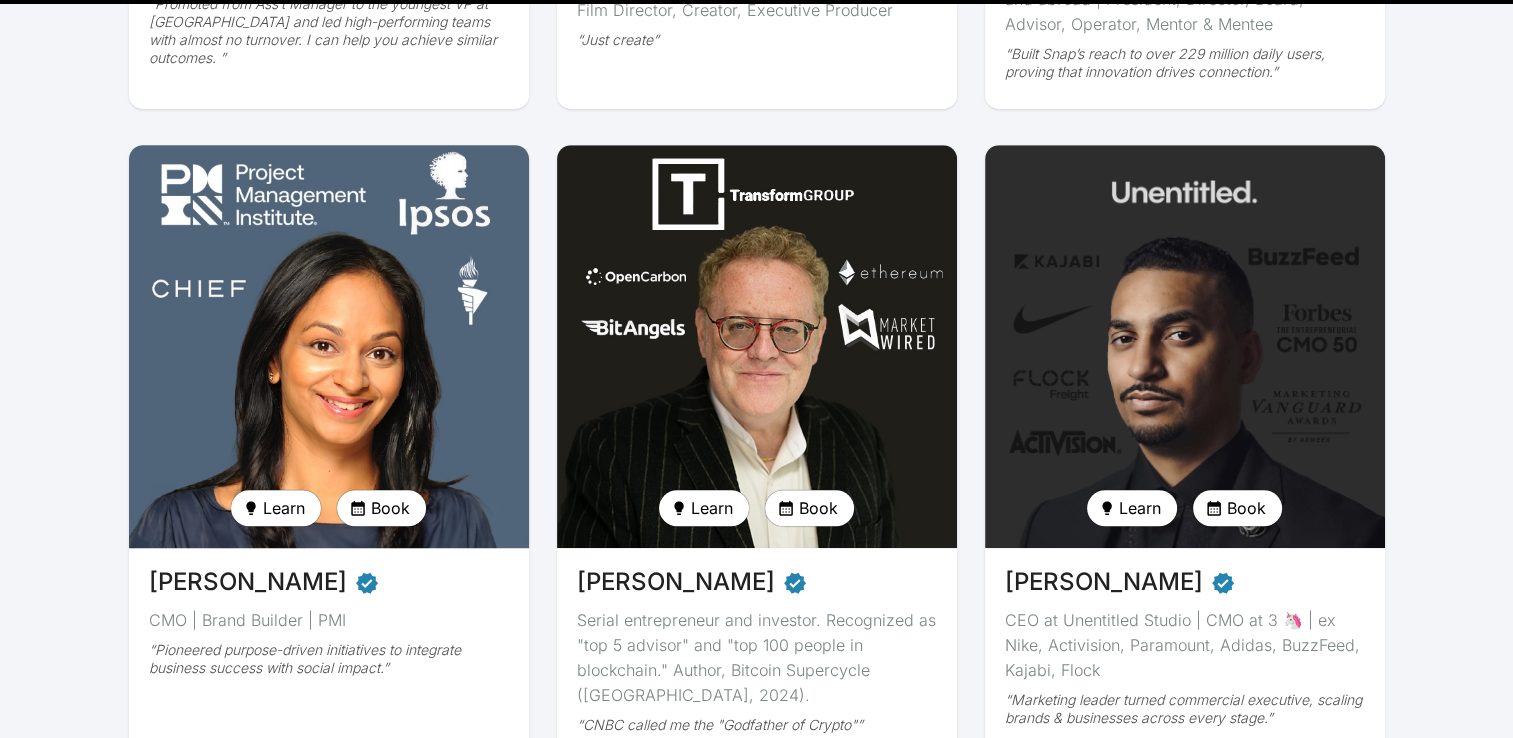 scroll, scrollTop: 0, scrollLeft: 0, axis: both 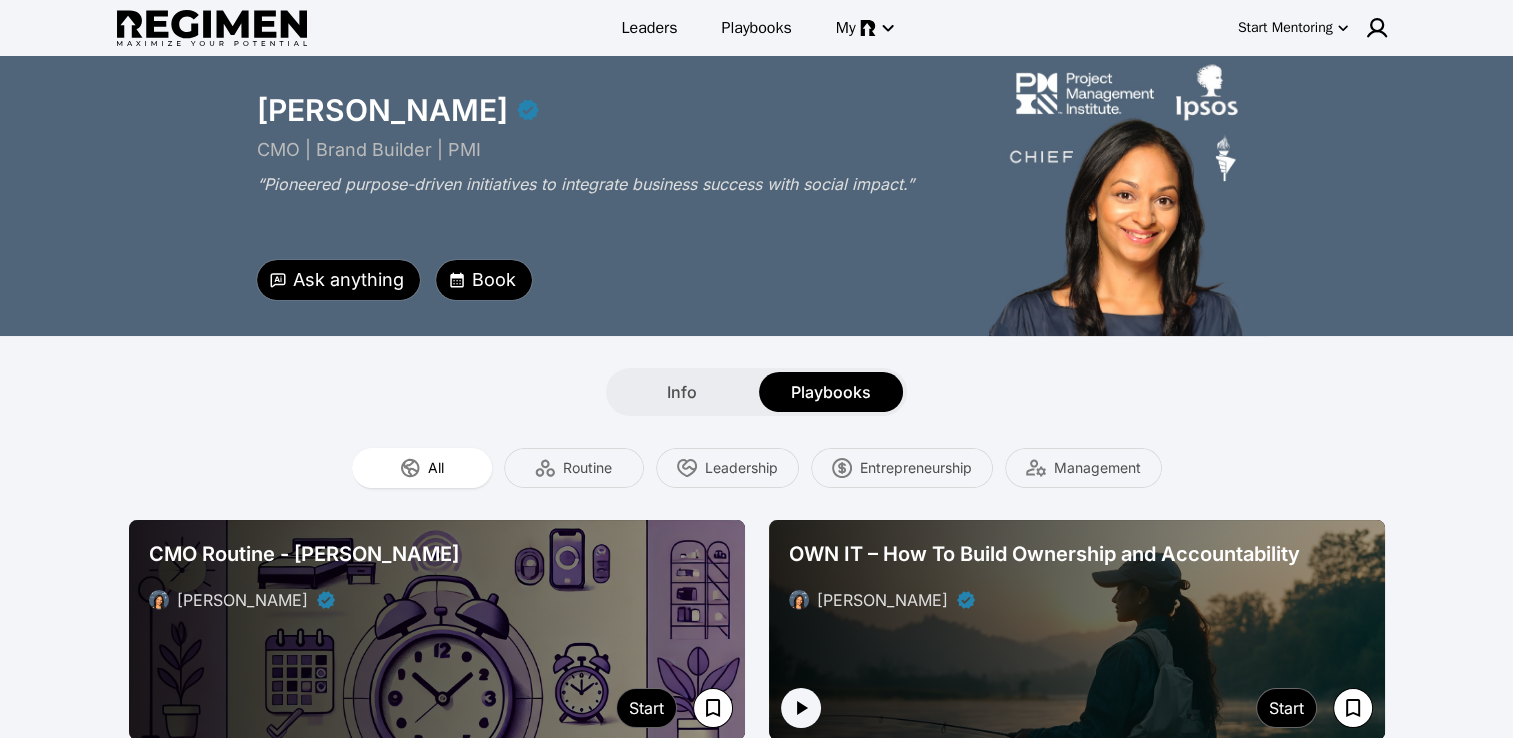 drag, startPoint x: 514, startPoint y: 101, endPoint x: 247, endPoint y: 118, distance: 267.54065 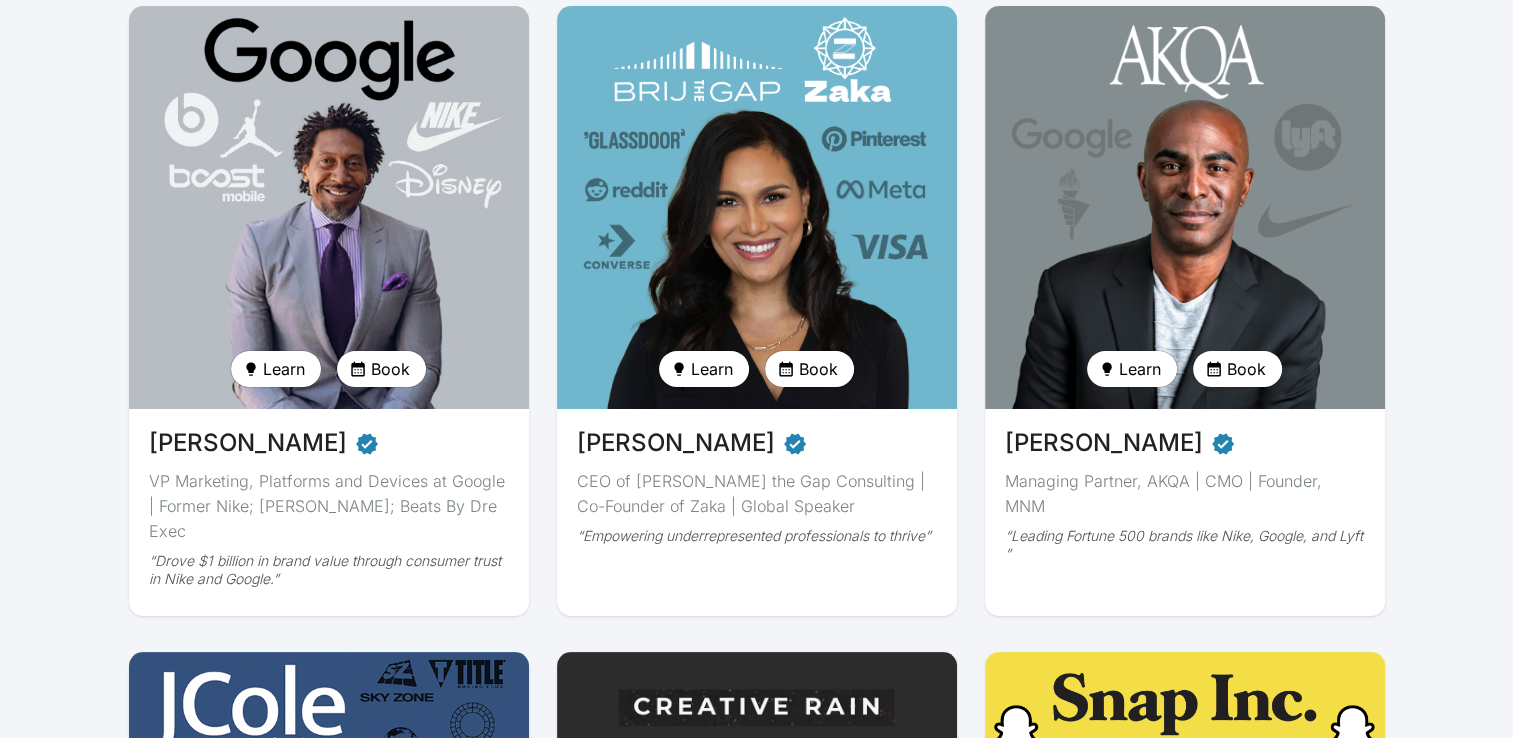 scroll, scrollTop: 0, scrollLeft: 0, axis: both 